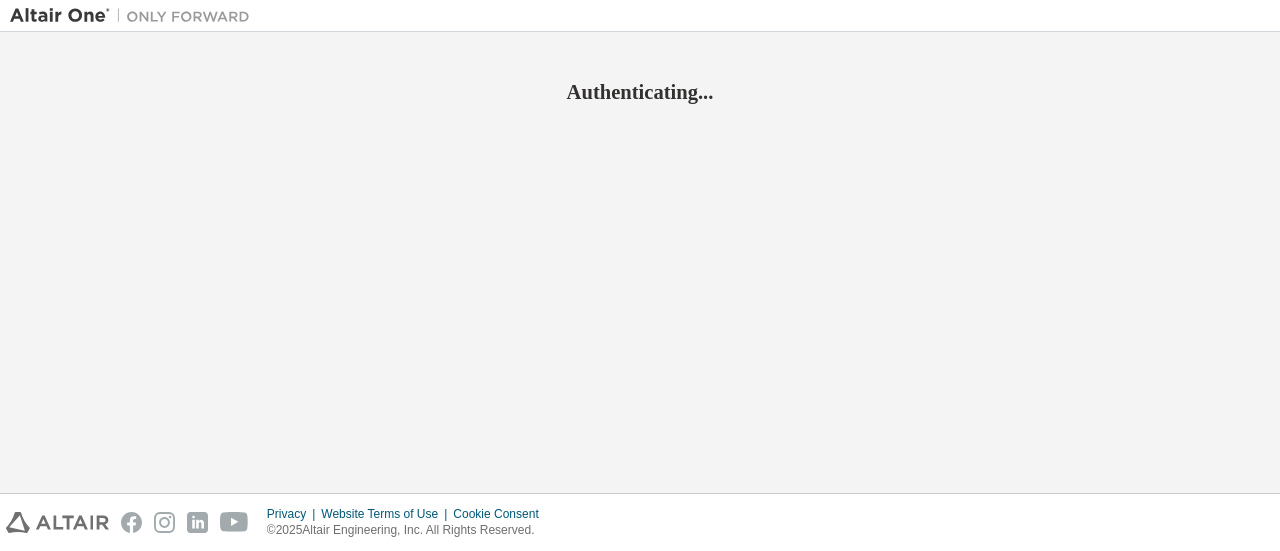scroll, scrollTop: 0, scrollLeft: 0, axis: both 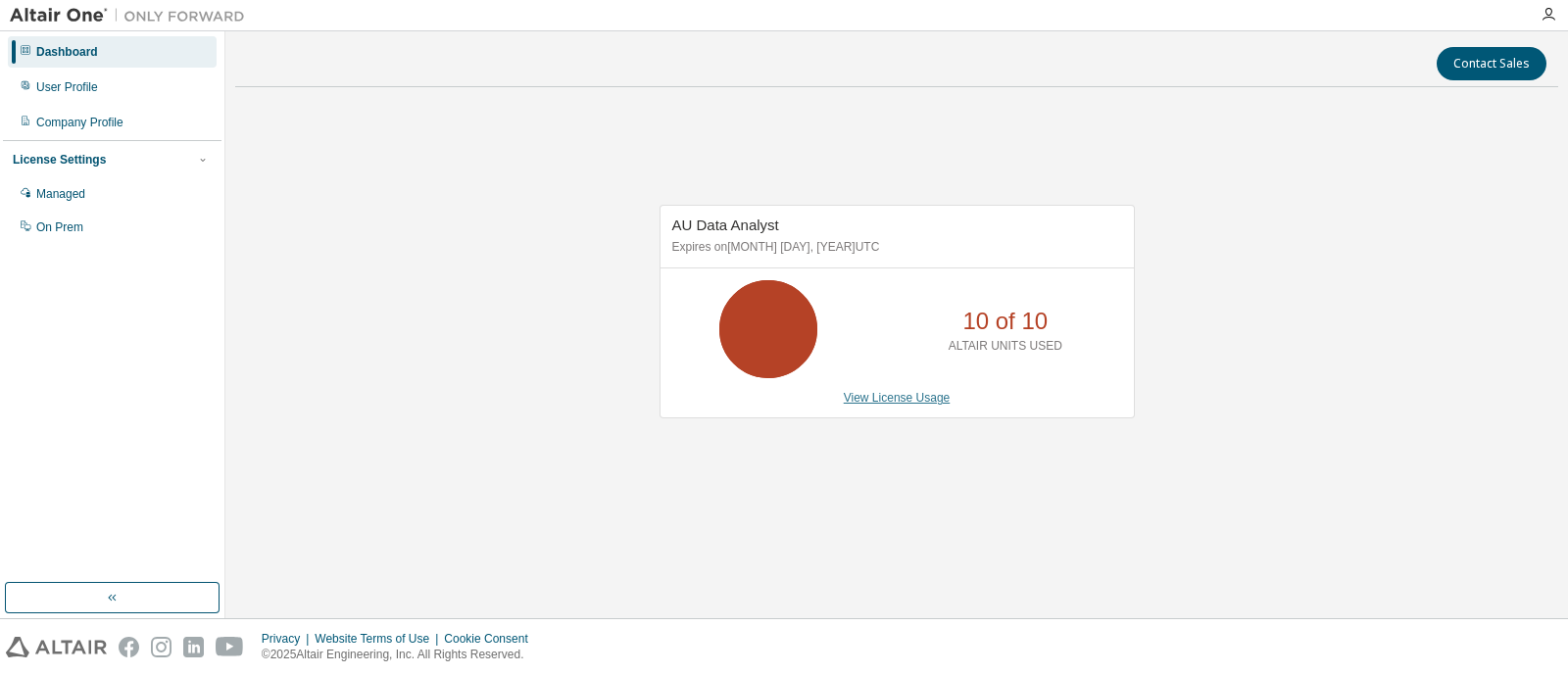 click on "View License Usage" at bounding box center [897, 398] 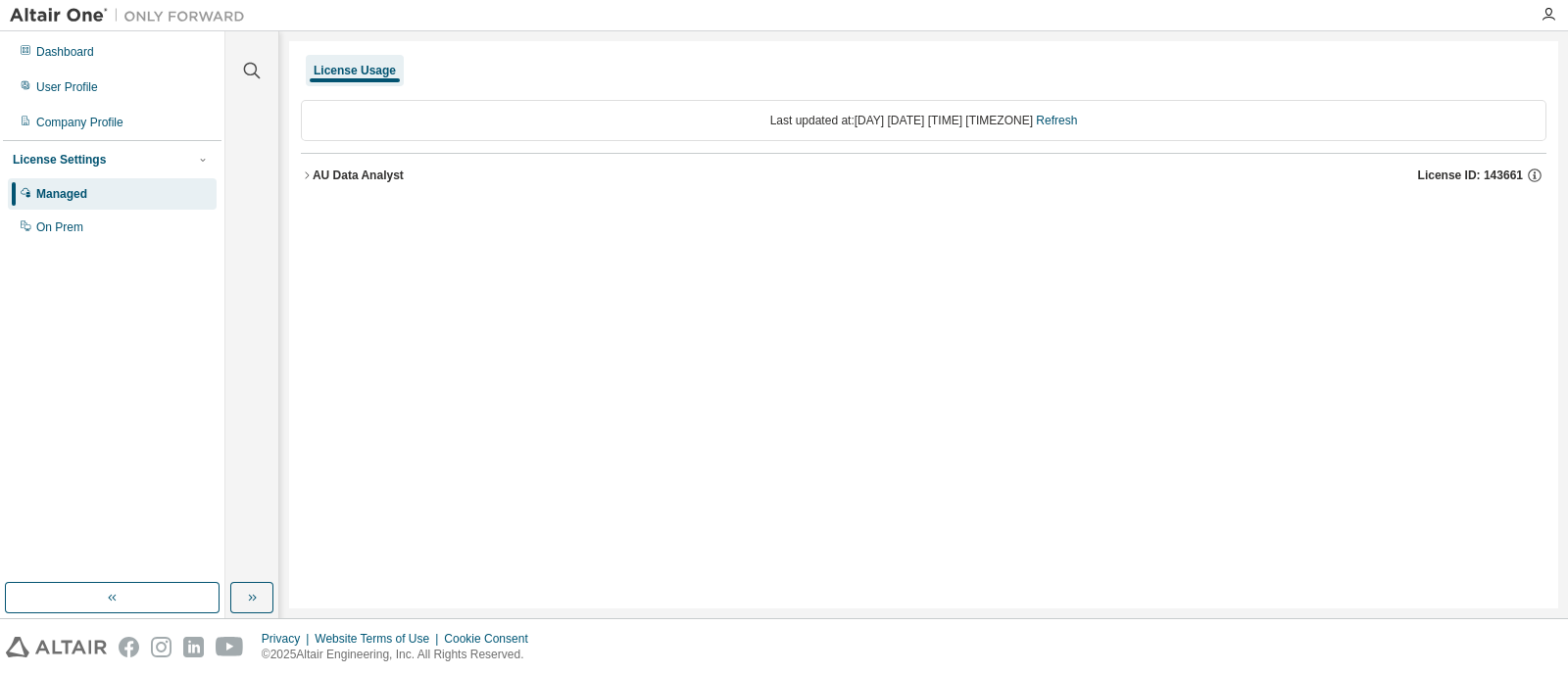 click on "AU Data Analyst" at bounding box center (358, 175) 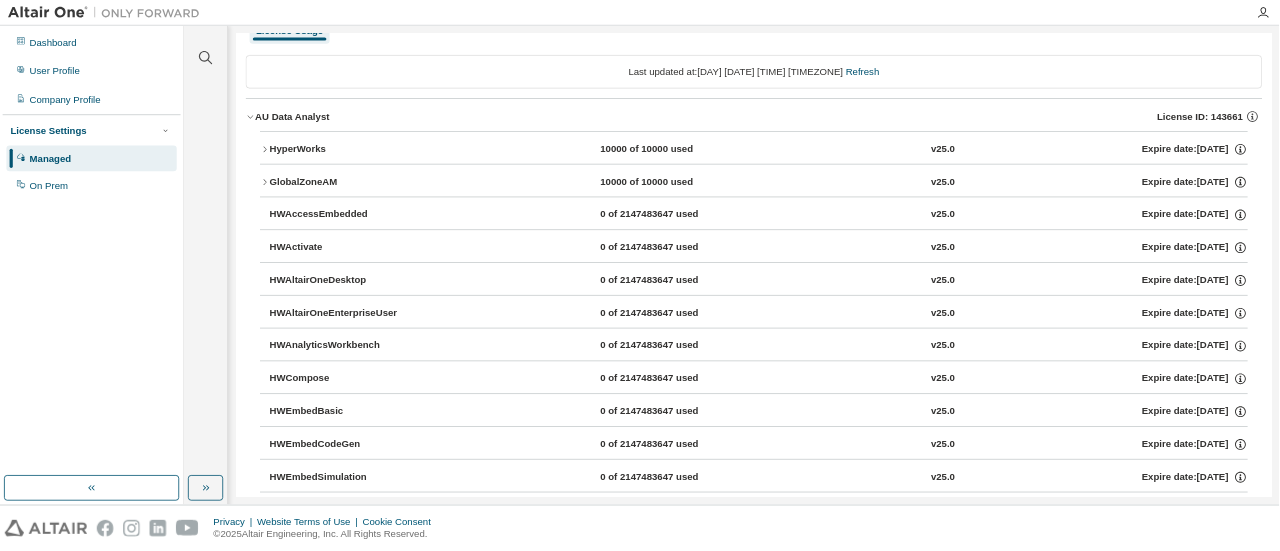 scroll, scrollTop: 0, scrollLeft: 0, axis: both 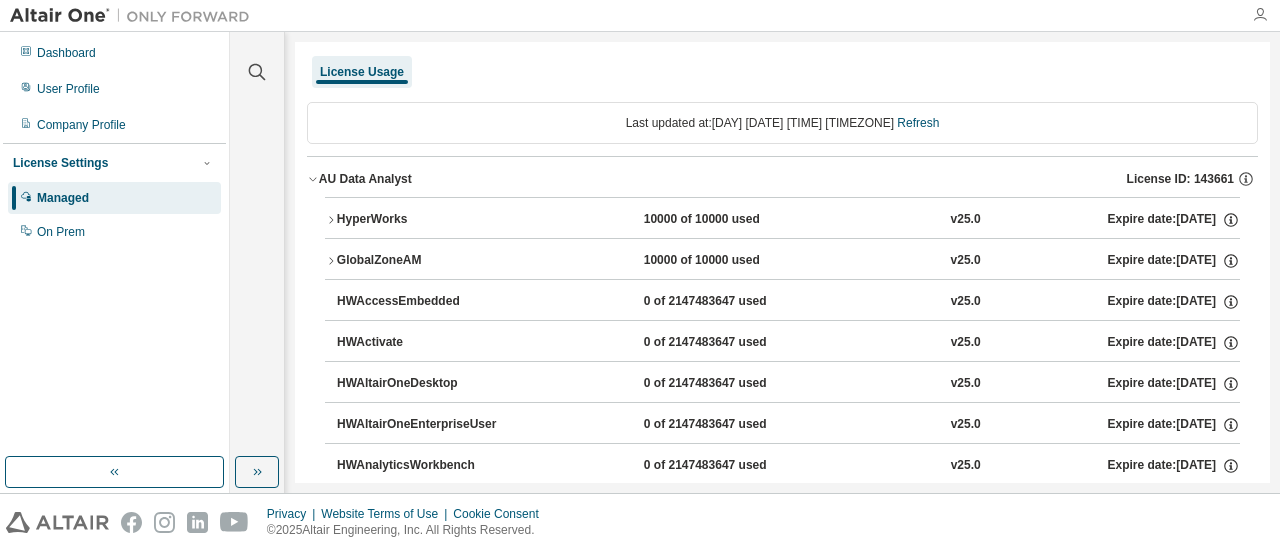 click at bounding box center [1260, 15] 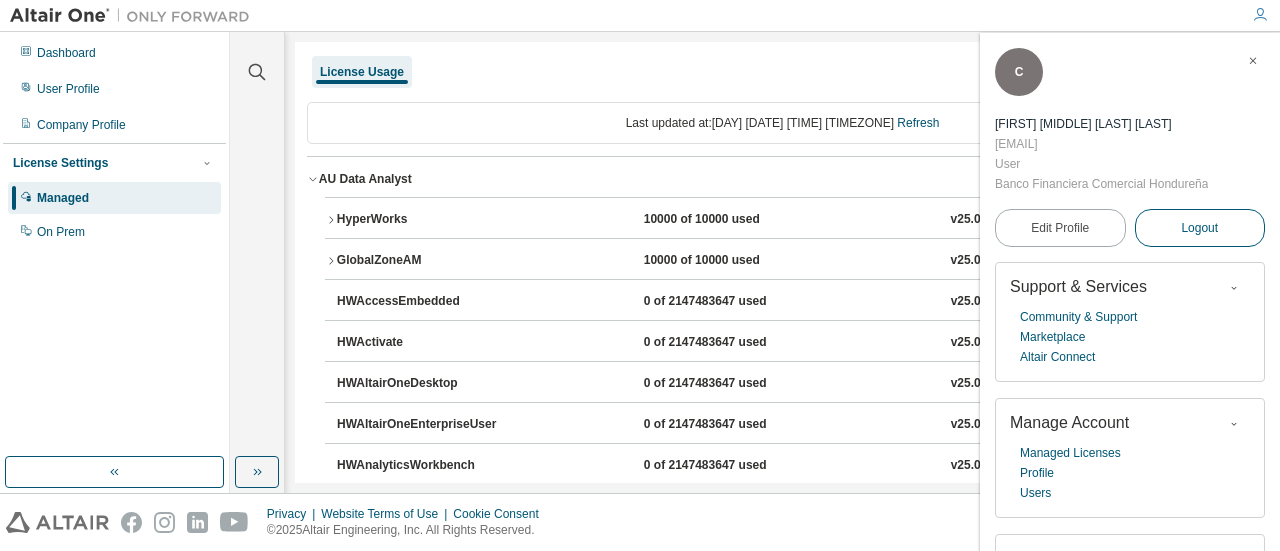 click on "Logout" at bounding box center (1199, 228) 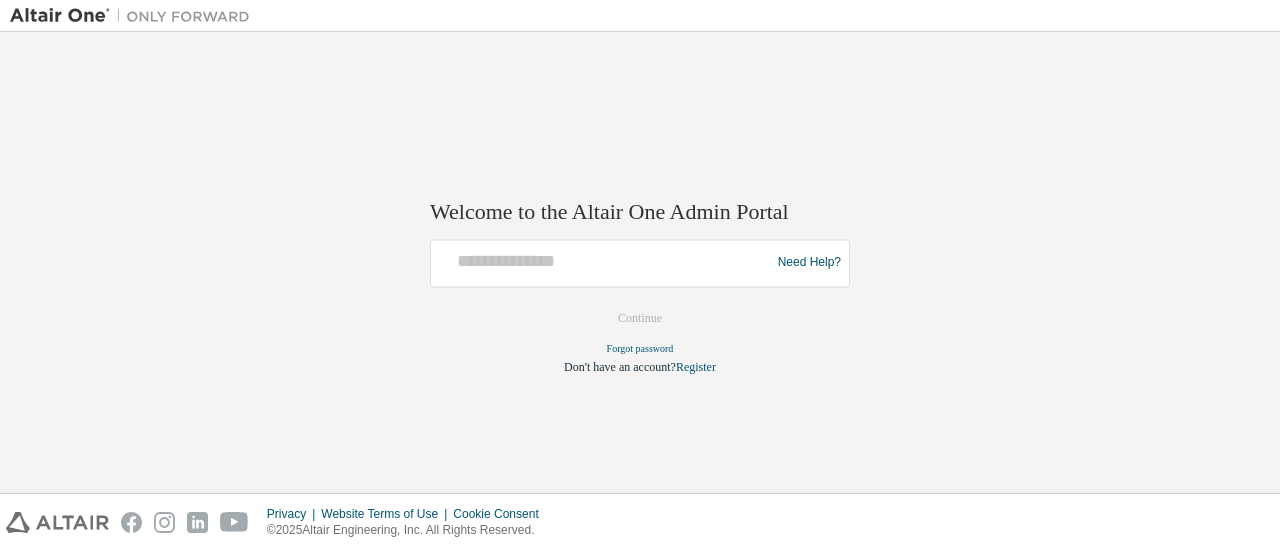 scroll, scrollTop: 0, scrollLeft: 0, axis: both 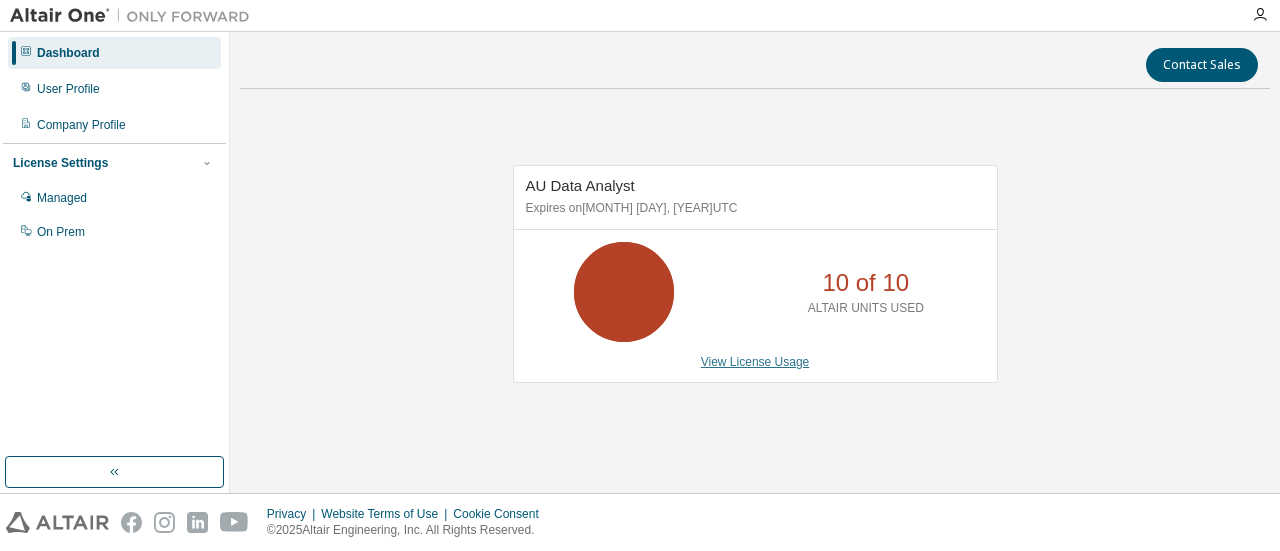 click on "View License Usage" at bounding box center [755, 362] 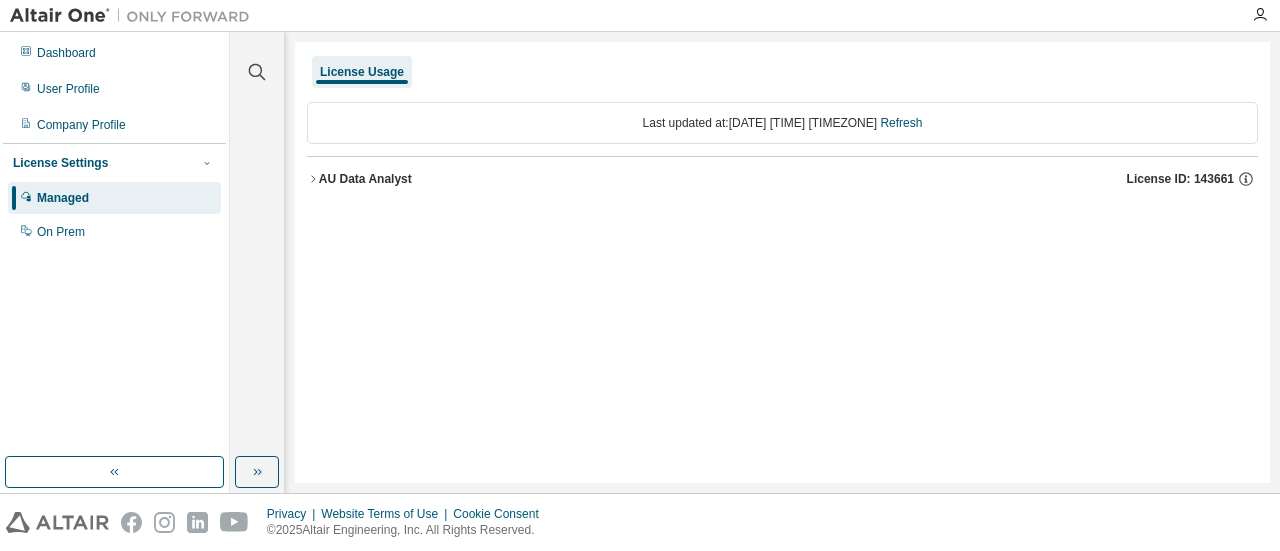 click on "License ID: 143661" at bounding box center [1180, 179] 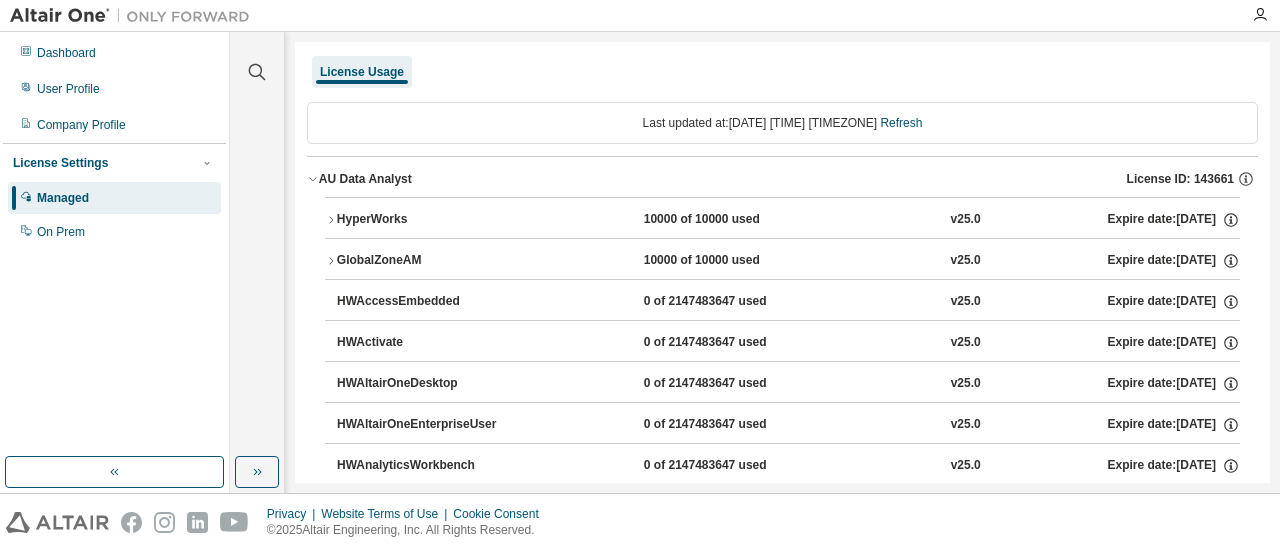 click on "GlobalZoneAM" at bounding box center [427, 261] 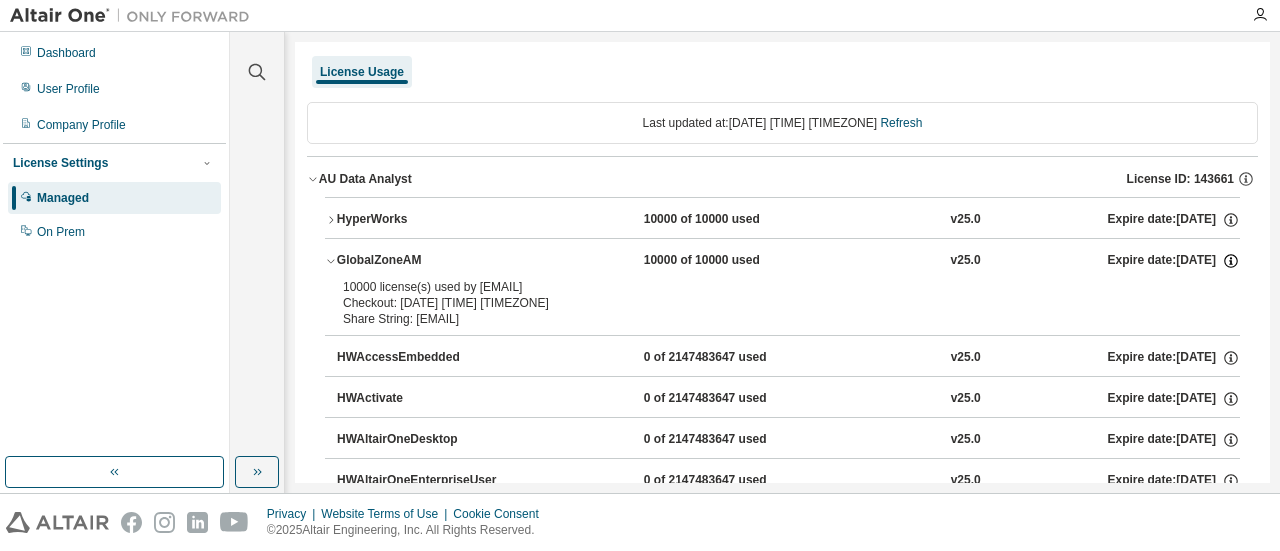 click 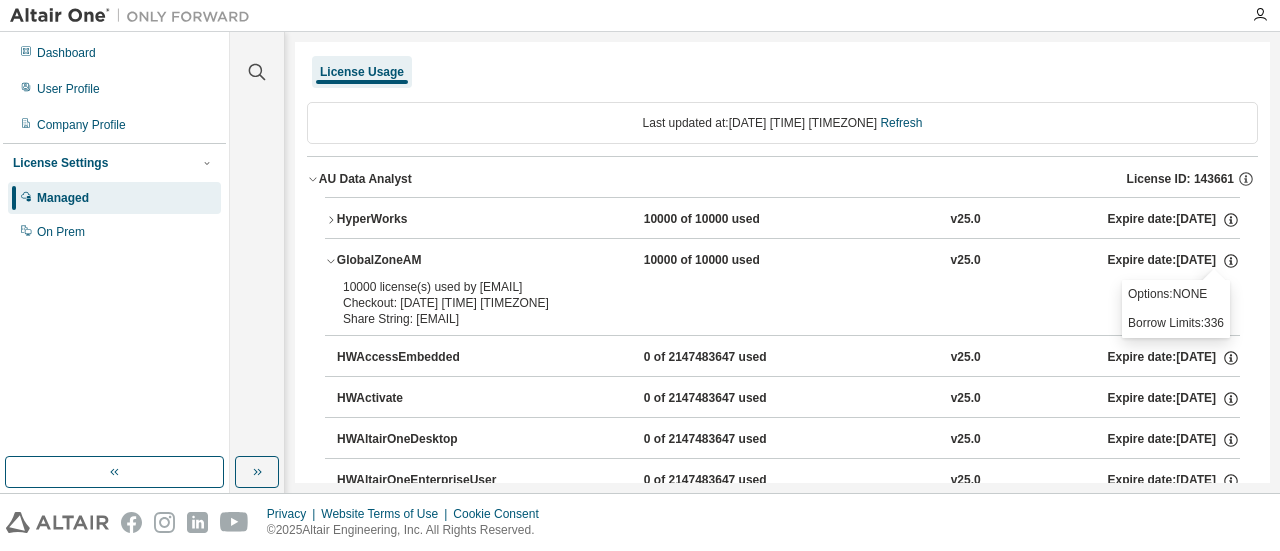 click on "Last updated at:  Thu 2025-08-07 11:41 AM CST   Refresh AU Data Analyst License ID: 143661 HyperWorks 10000 of 10000 used v25.0 Expire date:  2026-06-21 GlobalZoneAM 10000 of 10000 used v25.0 Expire date:  2026-06-21 10000 license(s) used by camolina@HNBNL103111421 Checkout: 2025-08-07 11:25 CST Share String: camolina:HNBNL103111421:MonarchCompleteSuite HWAccessEmbedded 0 of 2147483647 used v25.0 Expire date:  2026-06-21 HWActivate 0 of 2147483647 used v25.0 Expire date:  2026-06-21 HWAltairOneDesktop 0 of 2147483647 used v25.0 Expire date:  2026-06-21 HWAltairOneEnterpriseUser 0 of 2147483647 used v25.0 Expire date:  2026-06-21 HWAnalyticsWorkbench 0 of 2147483647 used v25.0 Expire date:  2026-06-21 HWCompose 0 of 2147483647 used v25.0 Expire date:  2026-06-21 HWEmbedBasic 0 of 2147483647 used v25.0 Expire date:  2026-06-21 HWEmbedCodeGen 0 of 2147483647 used v25.0 Expire date:  2026-06-21 HWEmbedSimulation 0 of 2147483647 used v25.0 Expire date:  2026-06-21 HWEnvisionBase 0 of 2147483647 used v25.0 v25.0" at bounding box center [782, 1085] 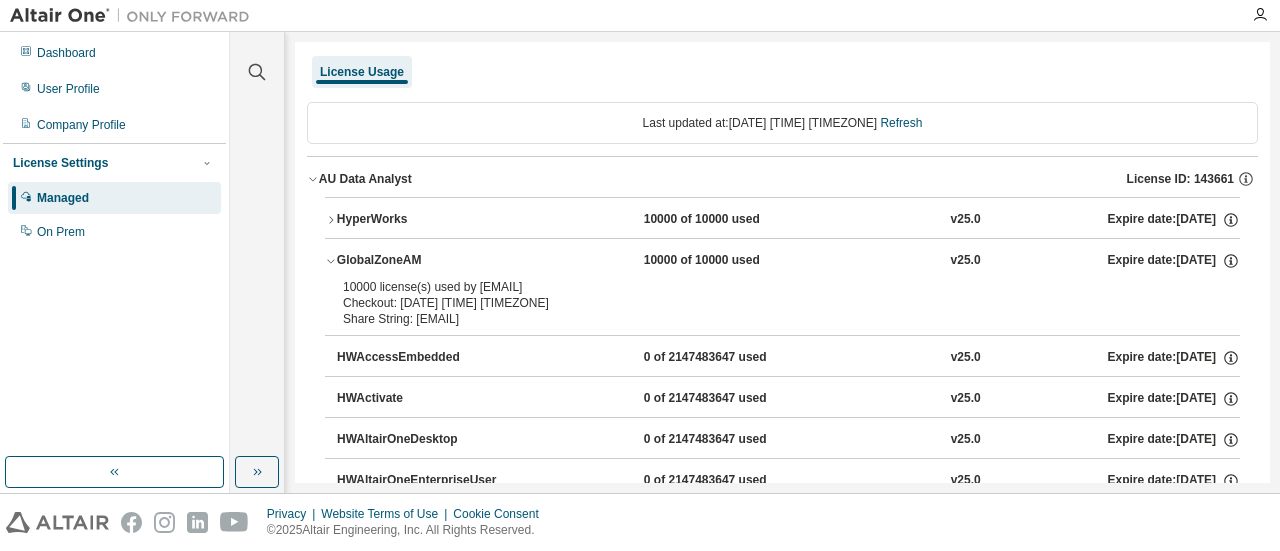 click on "License Usage" at bounding box center [362, 72] 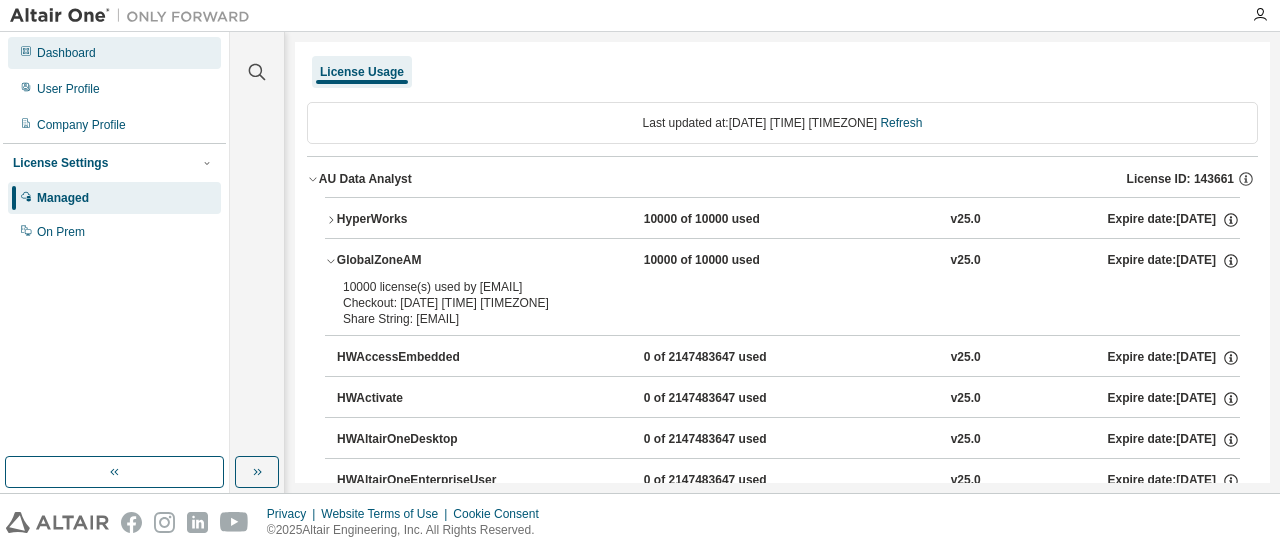 click on "Dashboard" at bounding box center [66, 53] 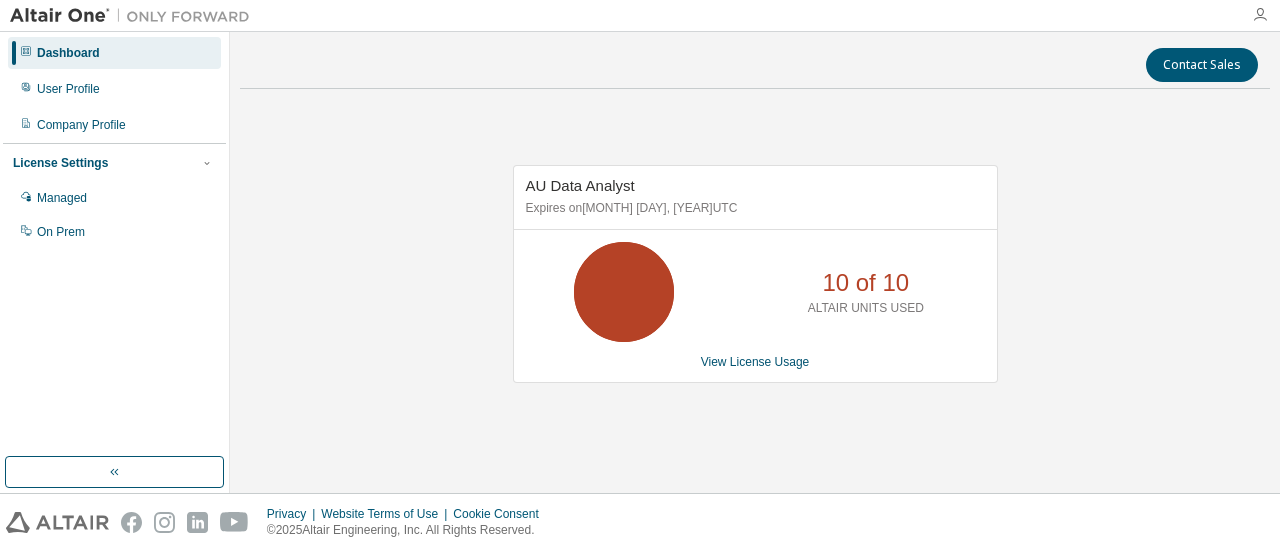 click at bounding box center [1260, 15] 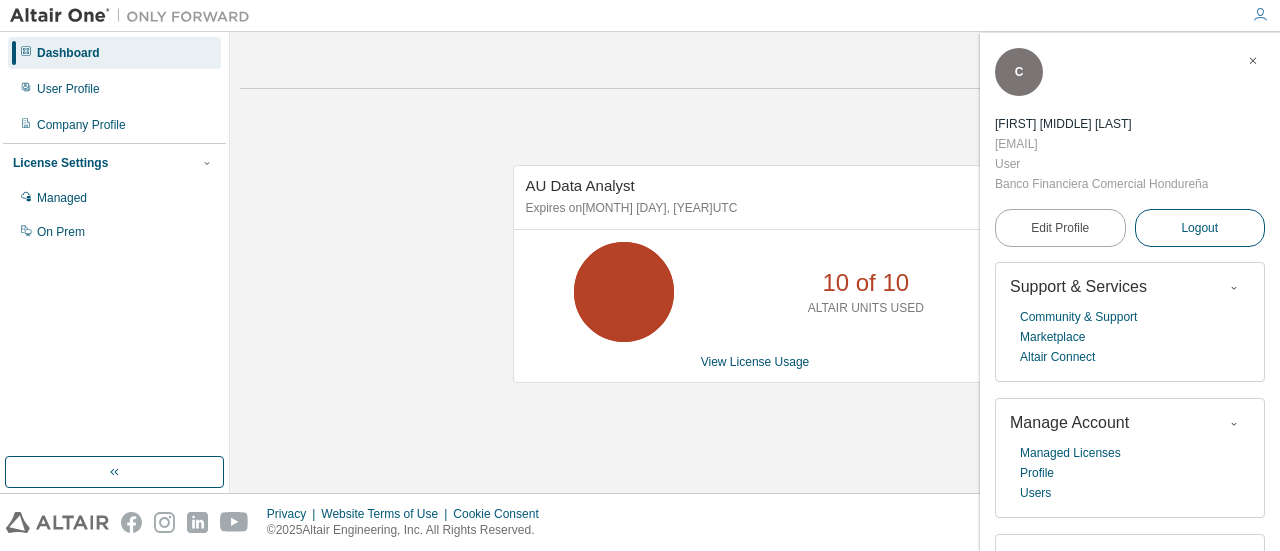 click on "Logout" at bounding box center [1199, 228] 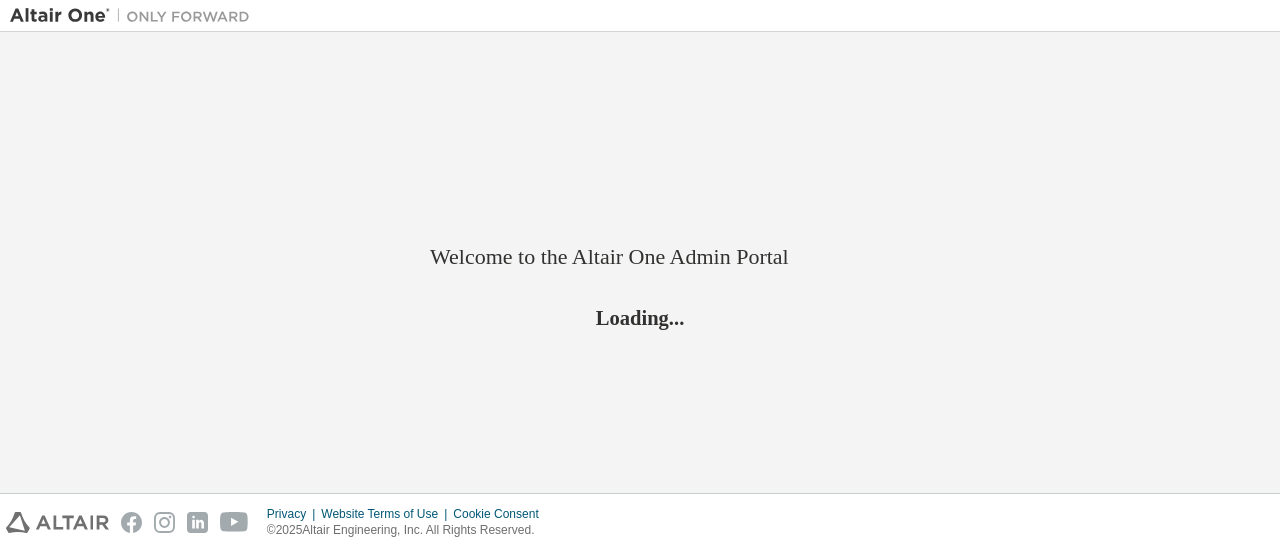 scroll, scrollTop: 0, scrollLeft: 0, axis: both 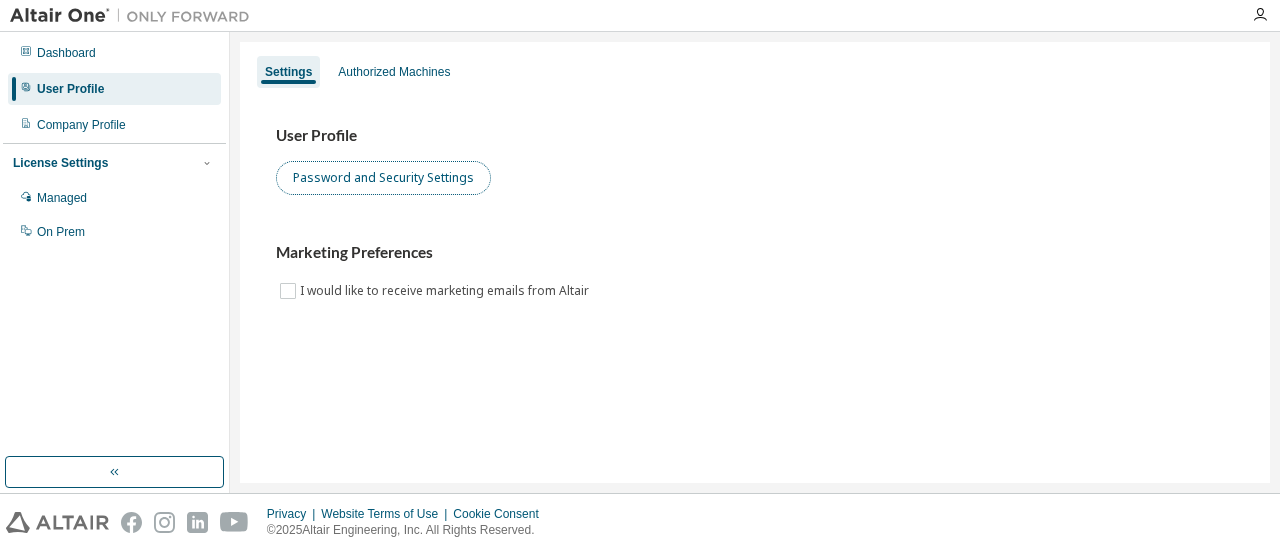 click on "Password and Security Settings" at bounding box center [383, 178] 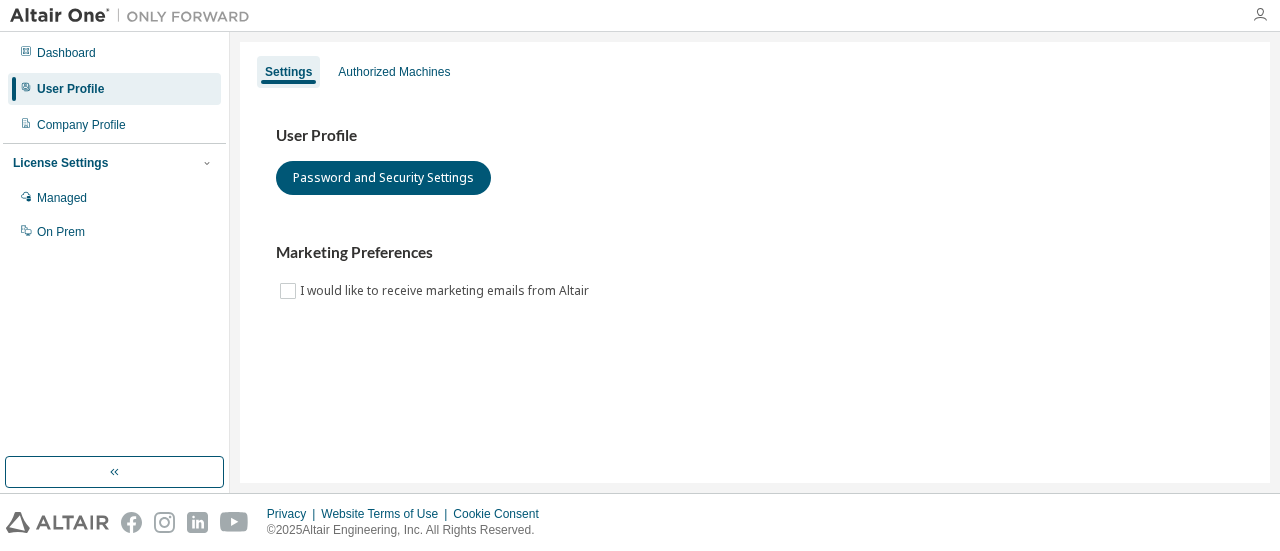 click at bounding box center (1260, 15) 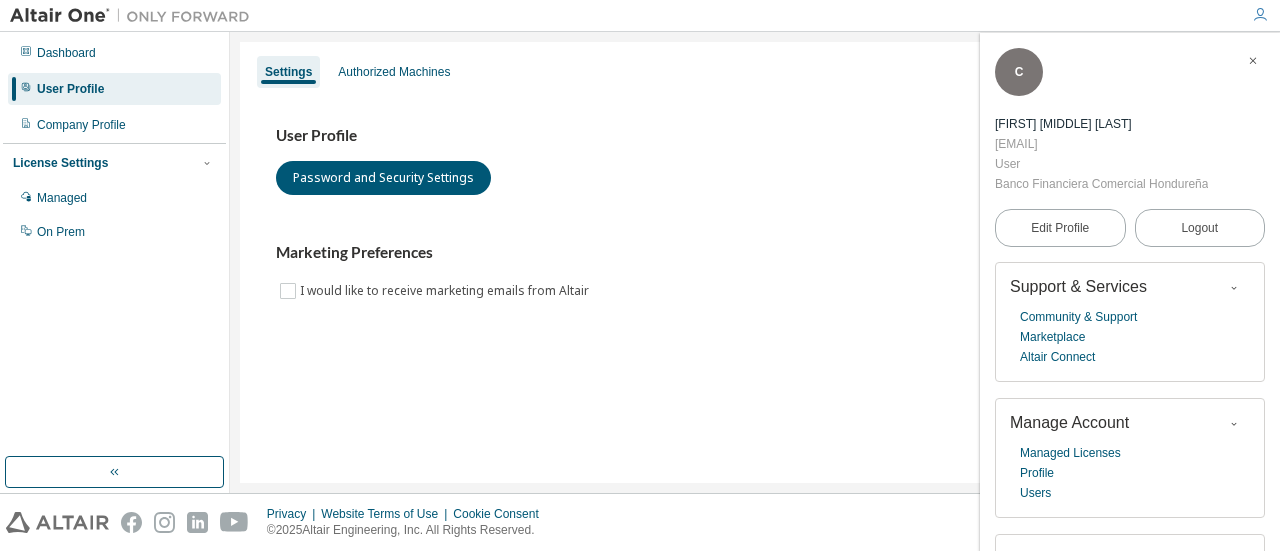 scroll, scrollTop: 144, scrollLeft: 0, axis: vertical 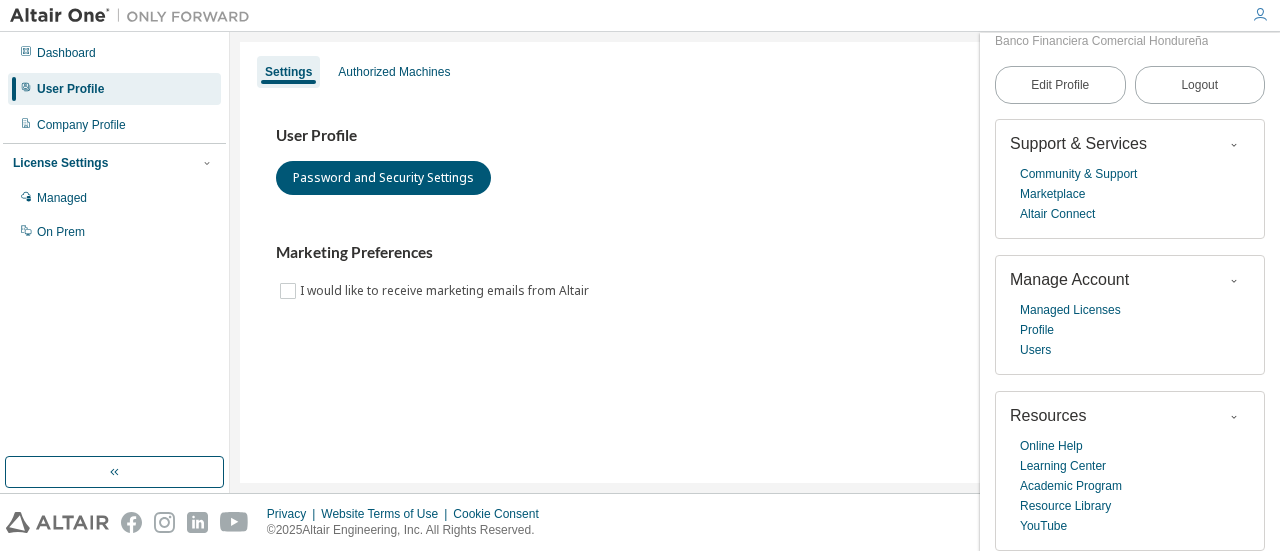 click on "Edit Profile Logout" at bounding box center [1130, 85] 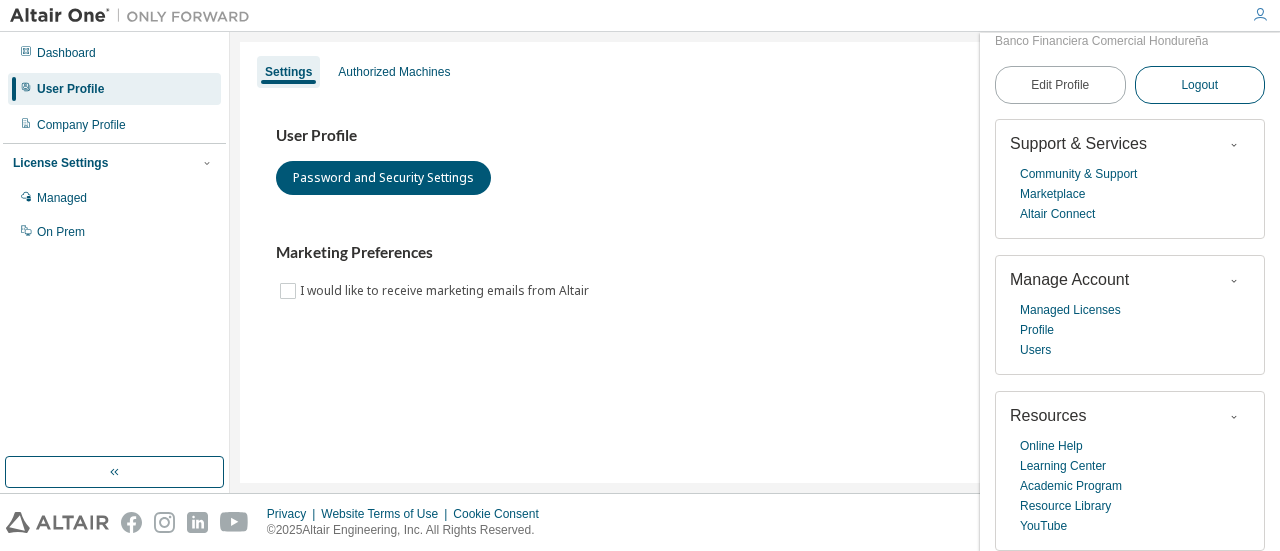 click on "Logout" at bounding box center [1200, 85] 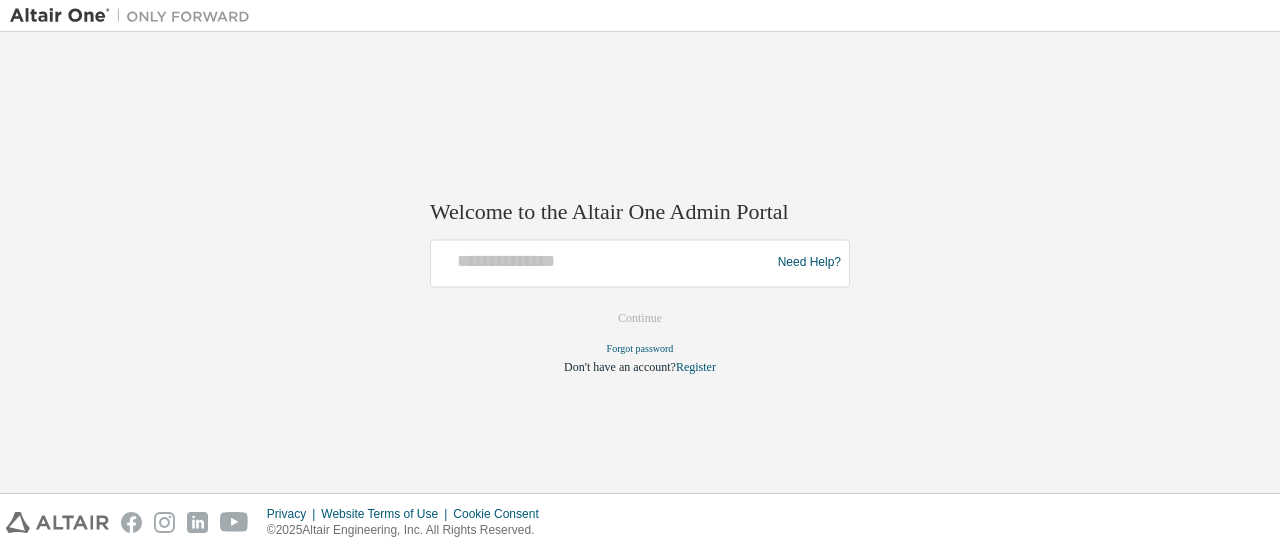 scroll, scrollTop: 0, scrollLeft: 0, axis: both 